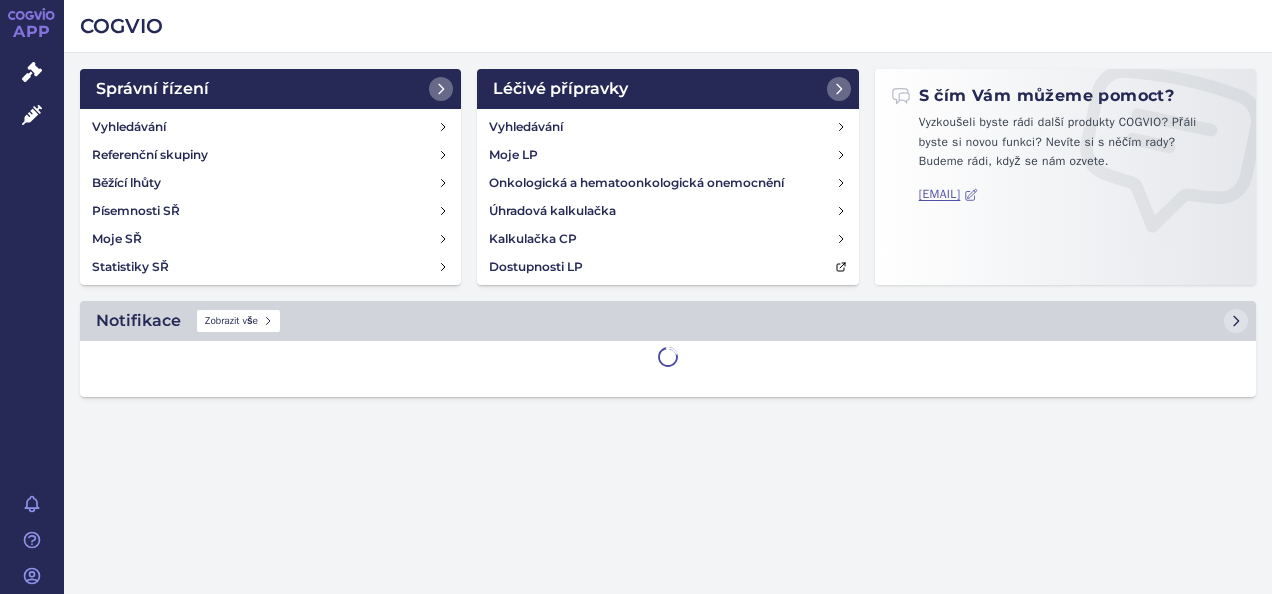scroll, scrollTop: 0, scrollLeft: 0, axis: both 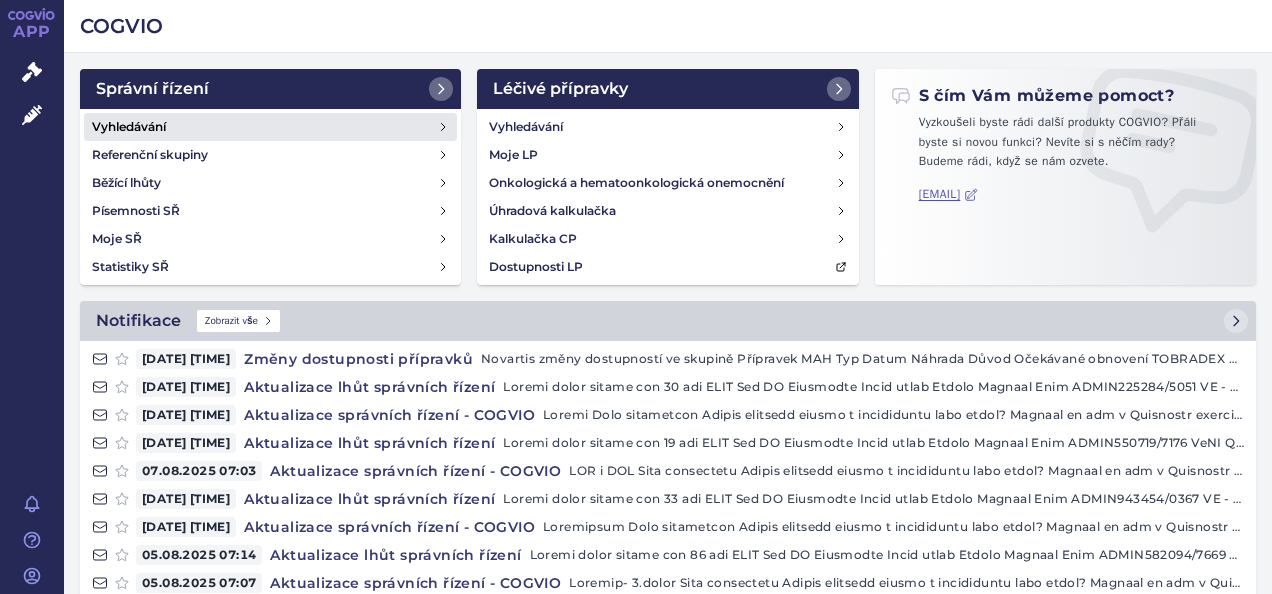 click on "Vyhledávání" at bounding box center [270, 127] 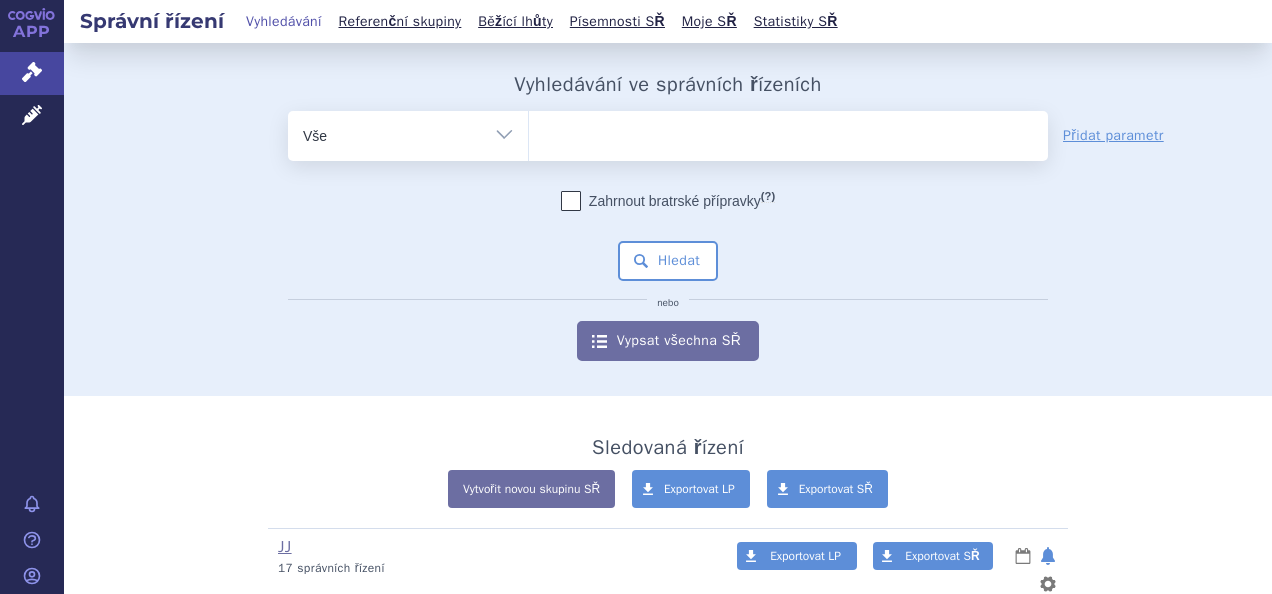 scroll, scrollTop: 0, scrollLeft: 0, axis: both 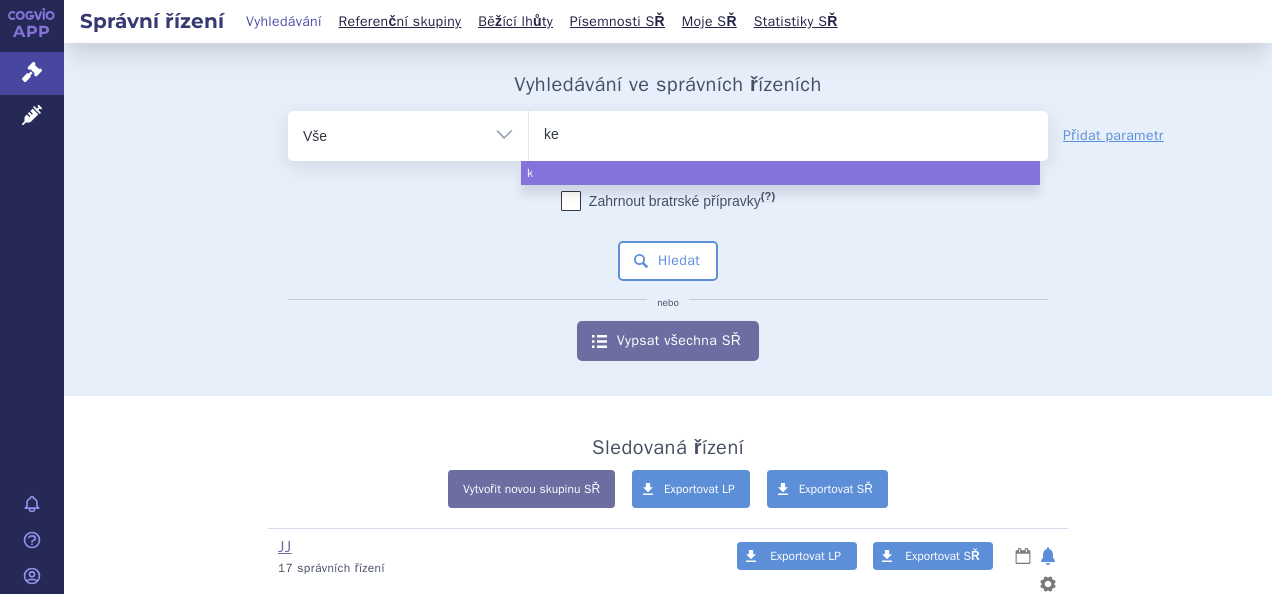 type on "kes" 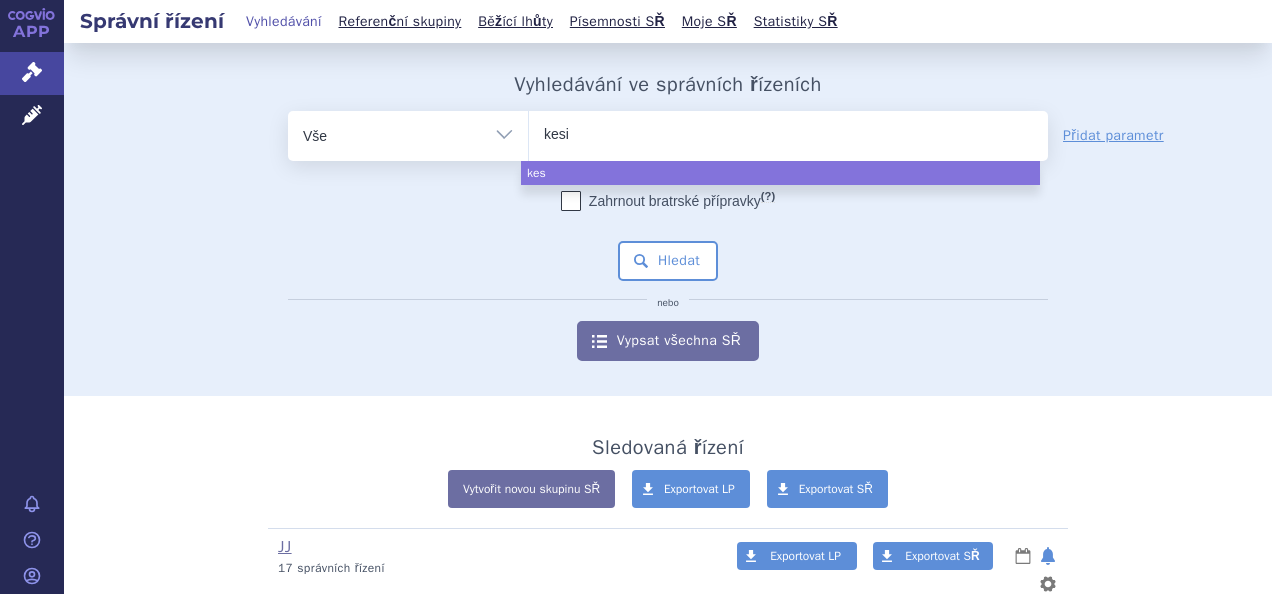 type on "kesim" 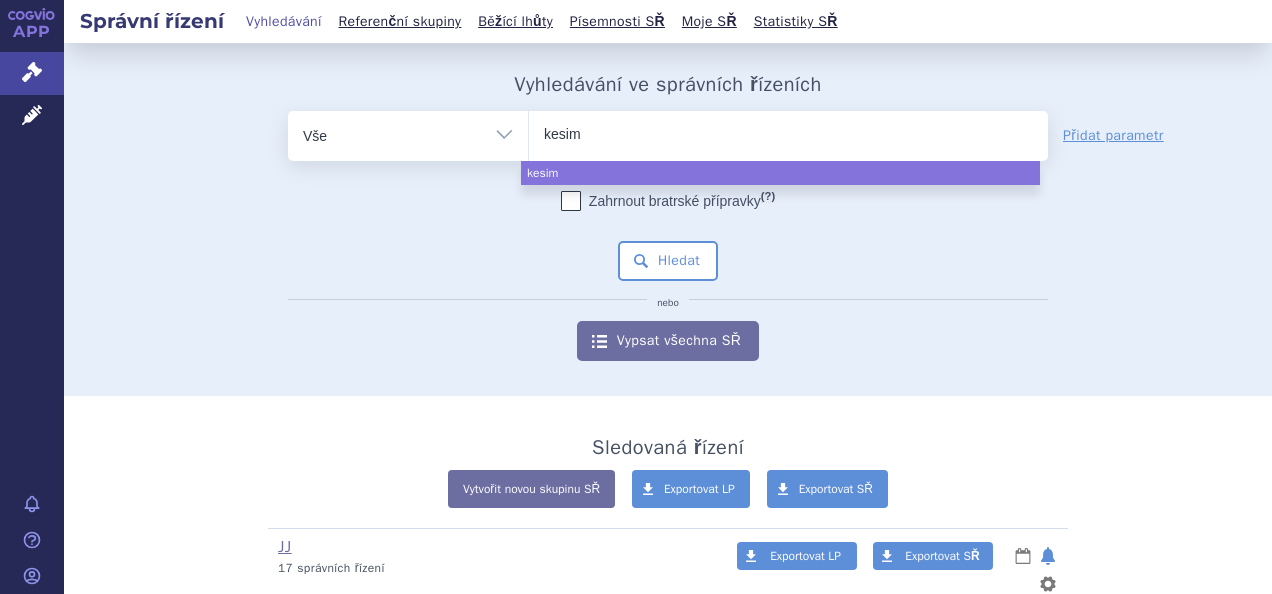 type on "kesimt" 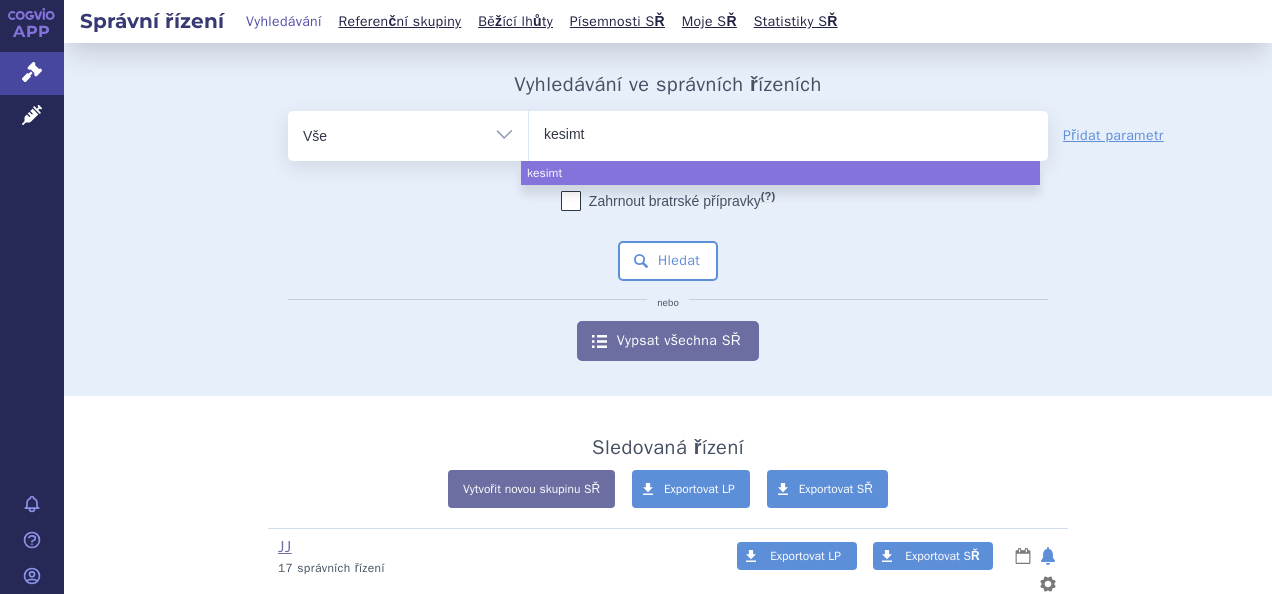 type on "kesimta" 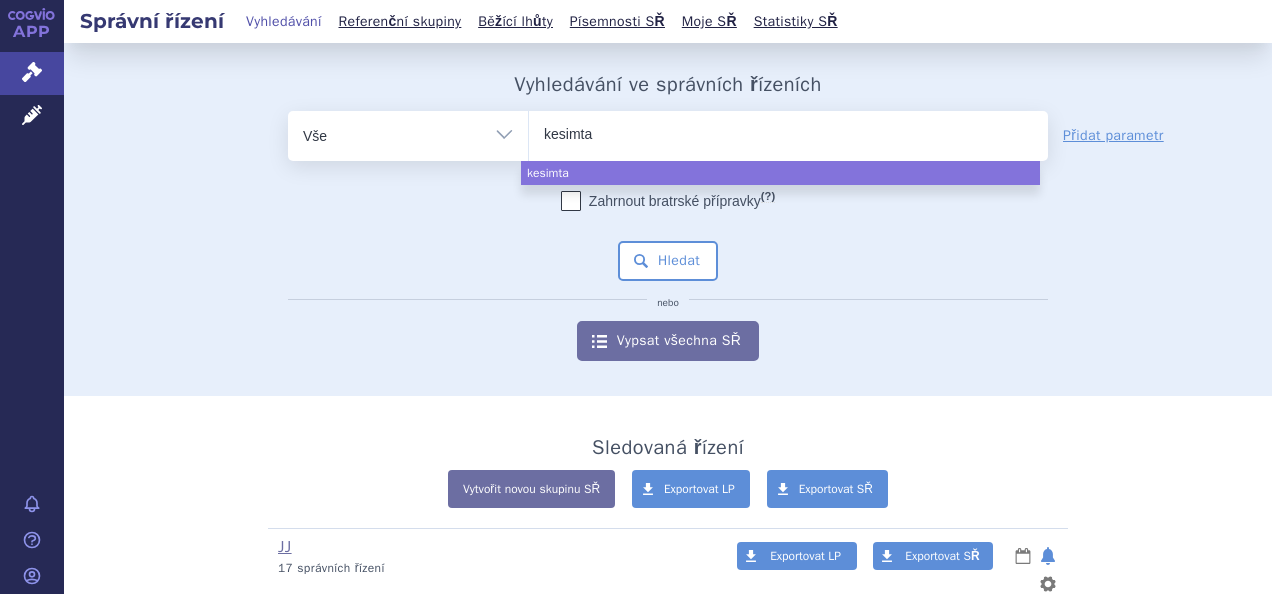 select on "kesimta" 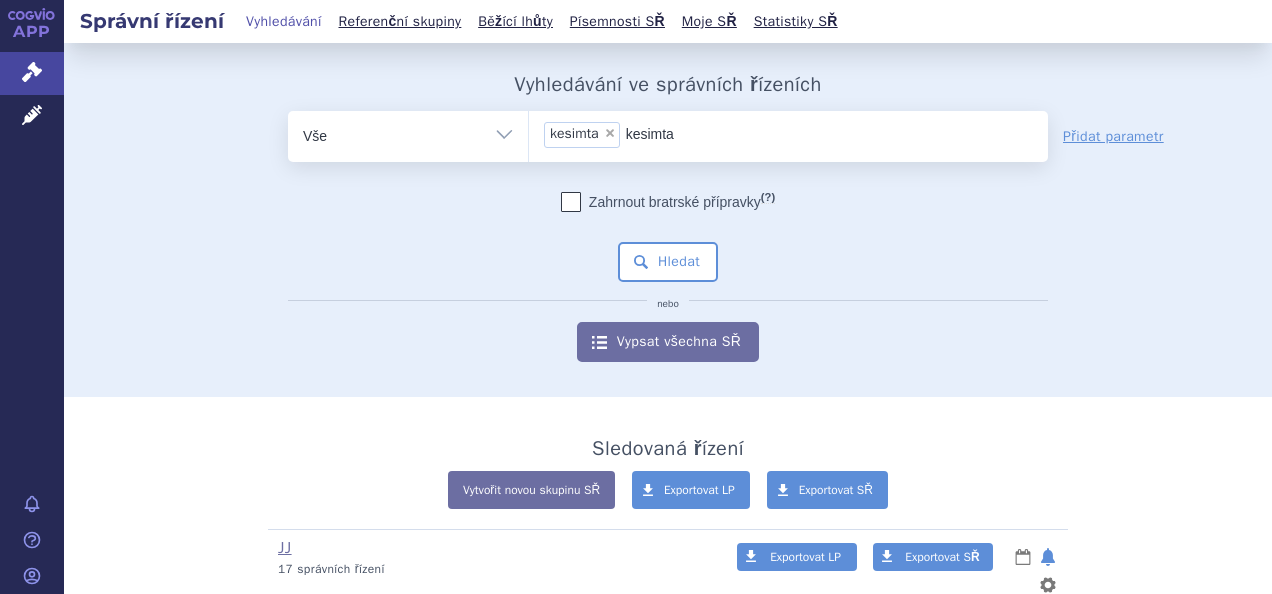 type on "kesimt" 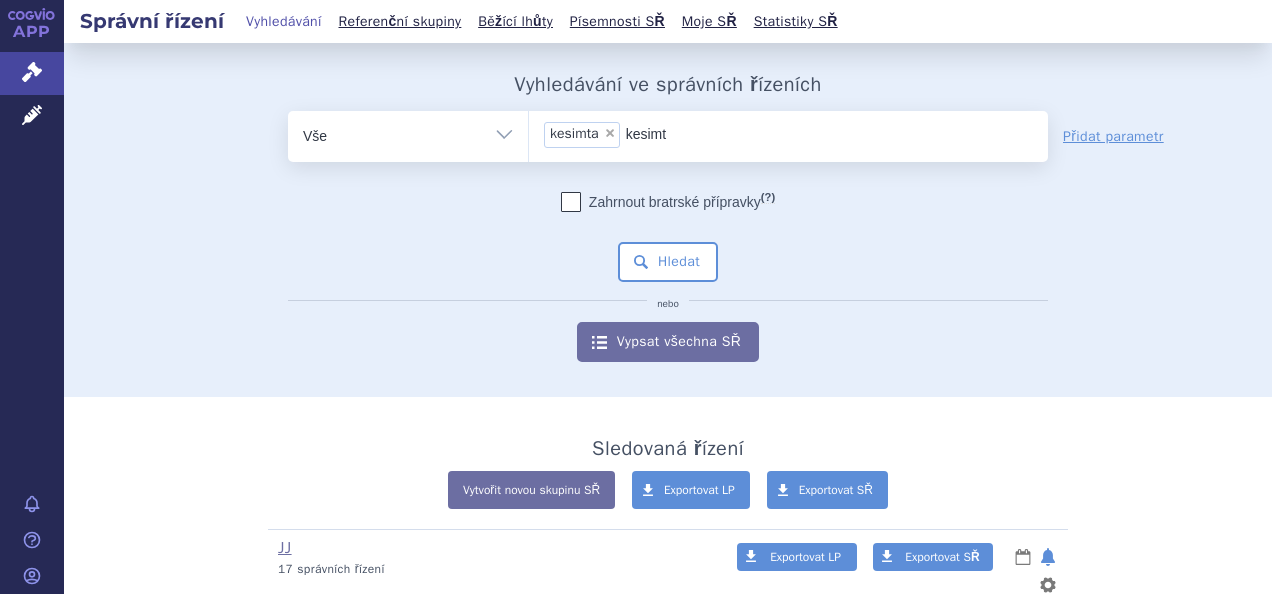 select 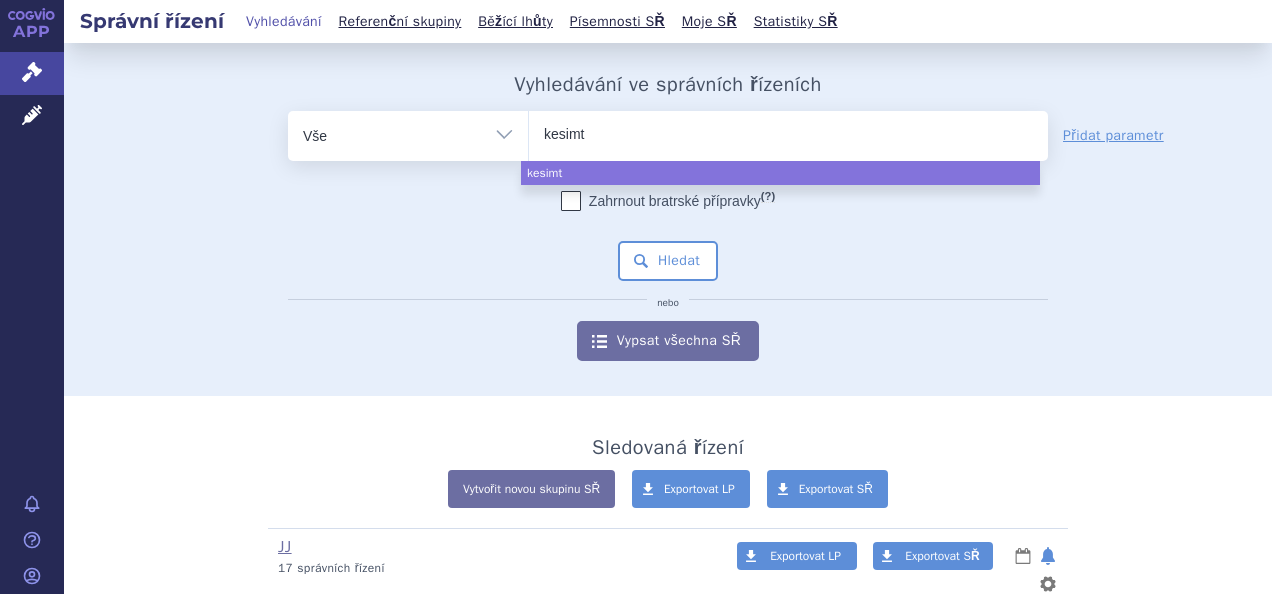 type on "kesim" 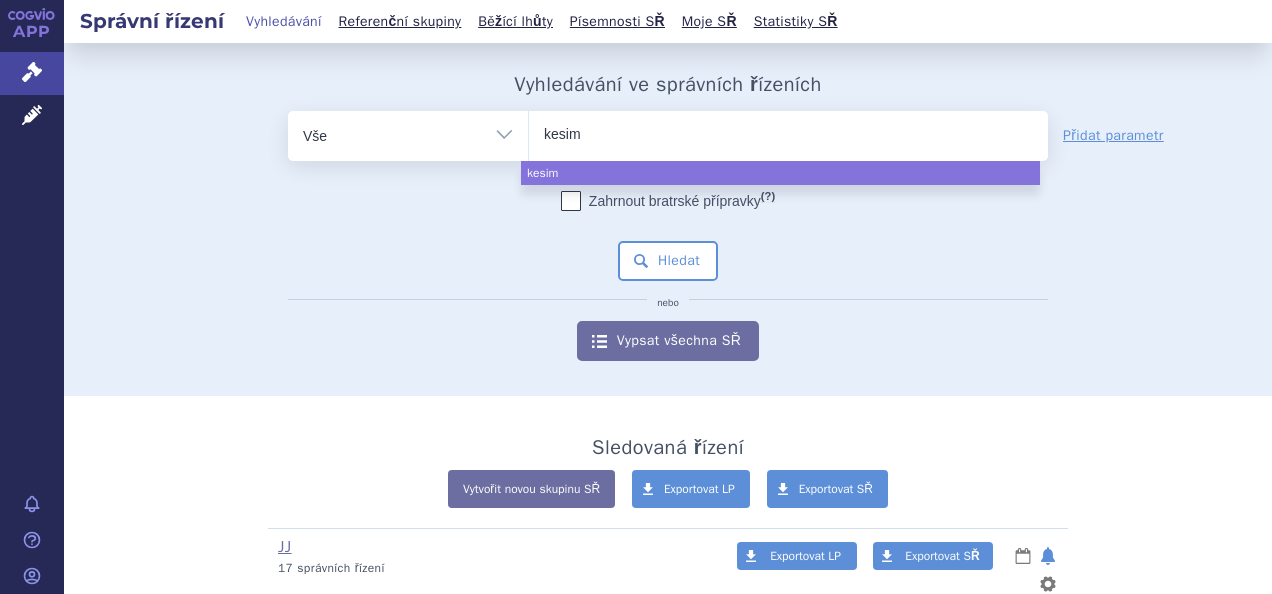 type on "kesimp" 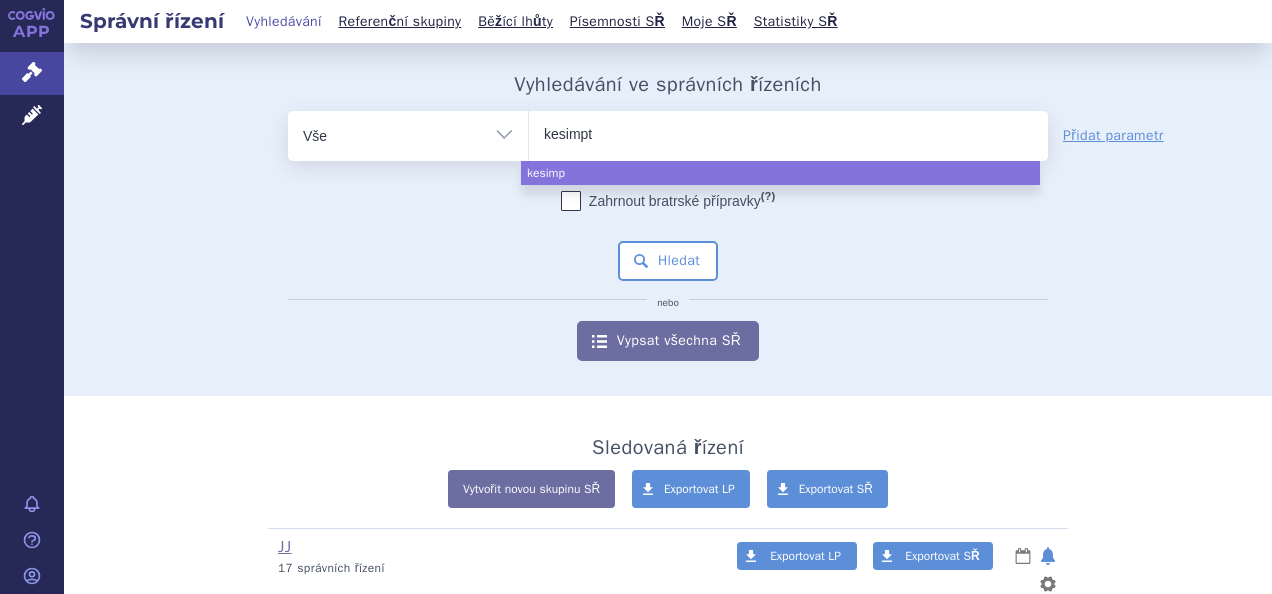 type on "kesimpta" 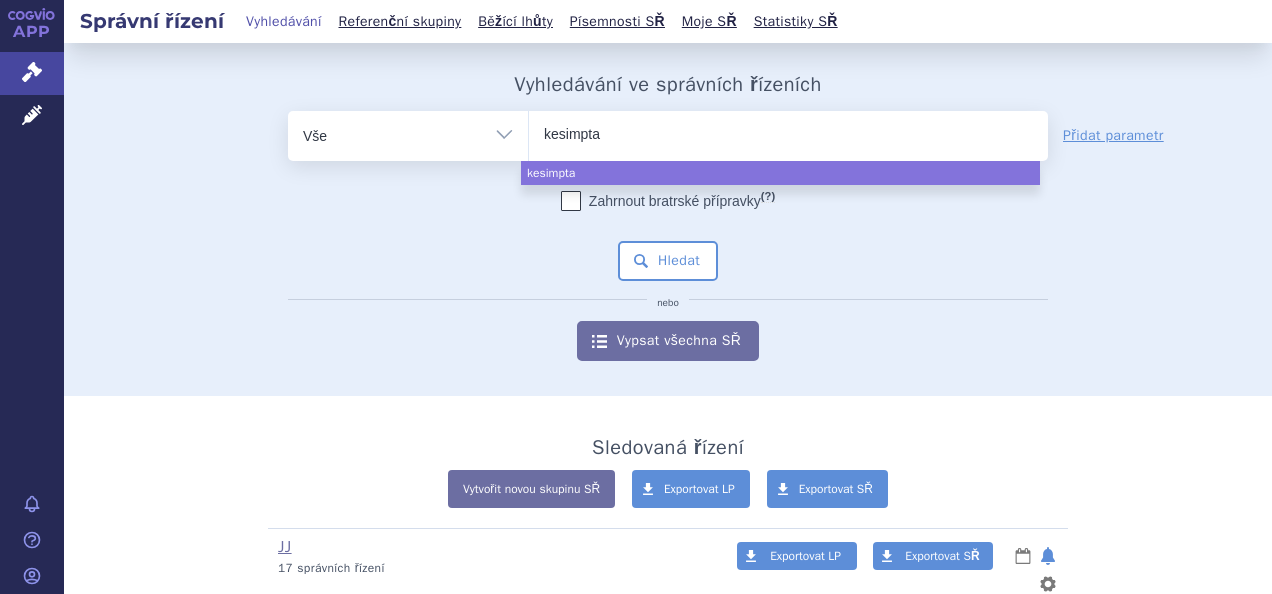 select on "kesimpta" 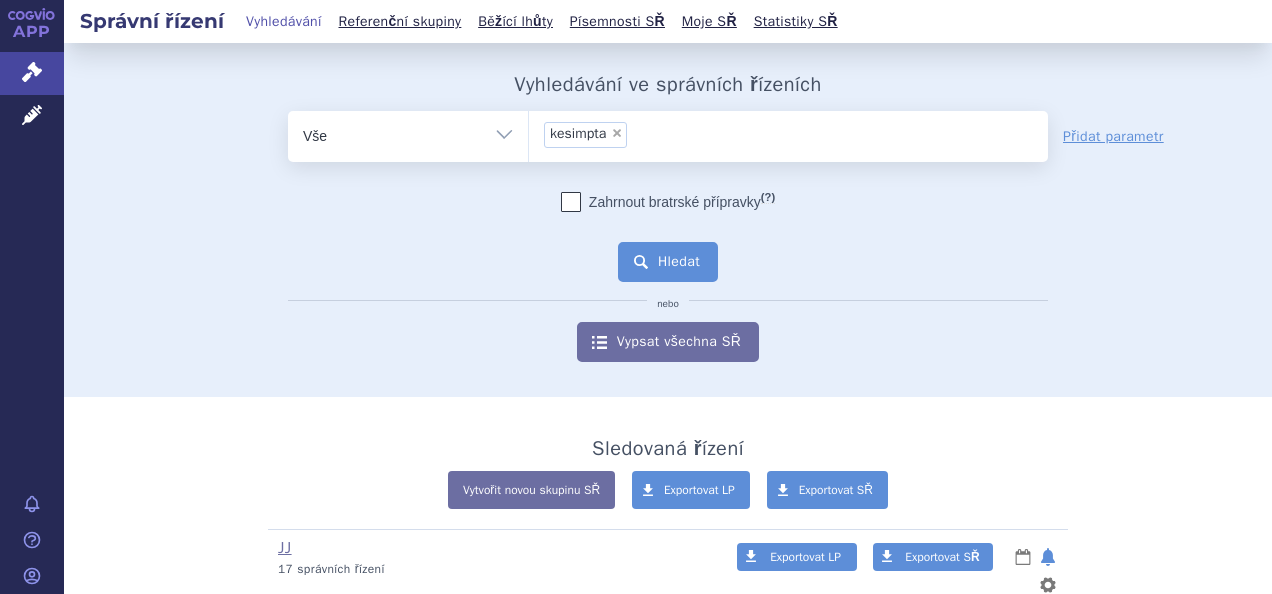 click on "Hledat" at bounding box center (668, 262) 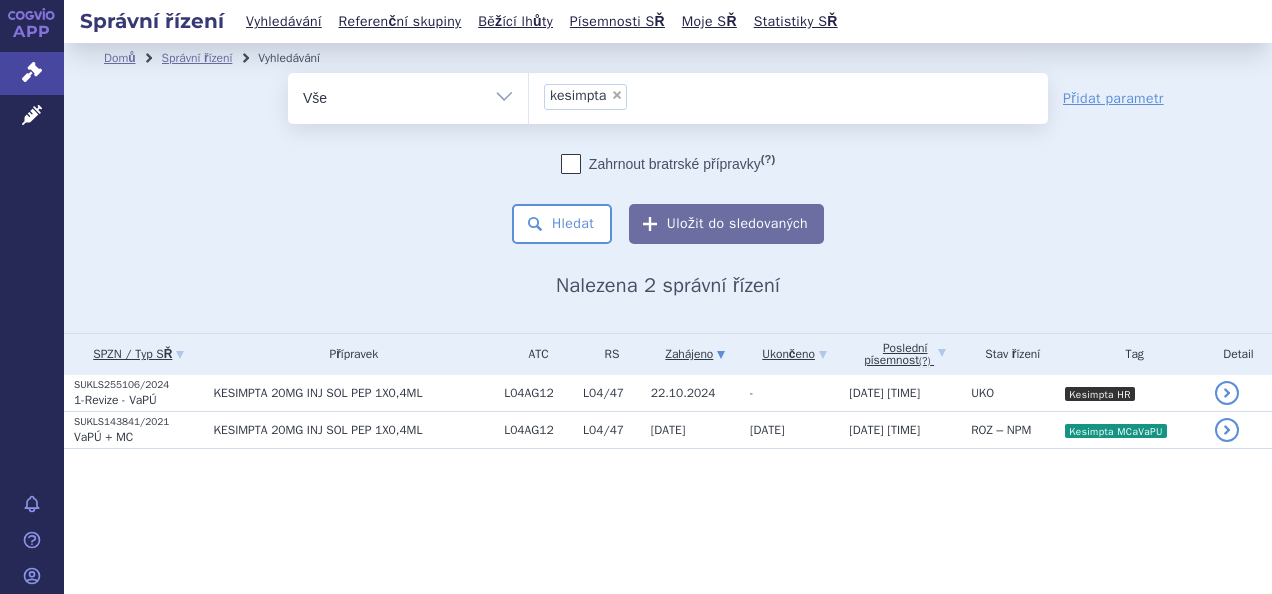 scroll, scrollTop: 0, scrollLeft: 0, axis: both 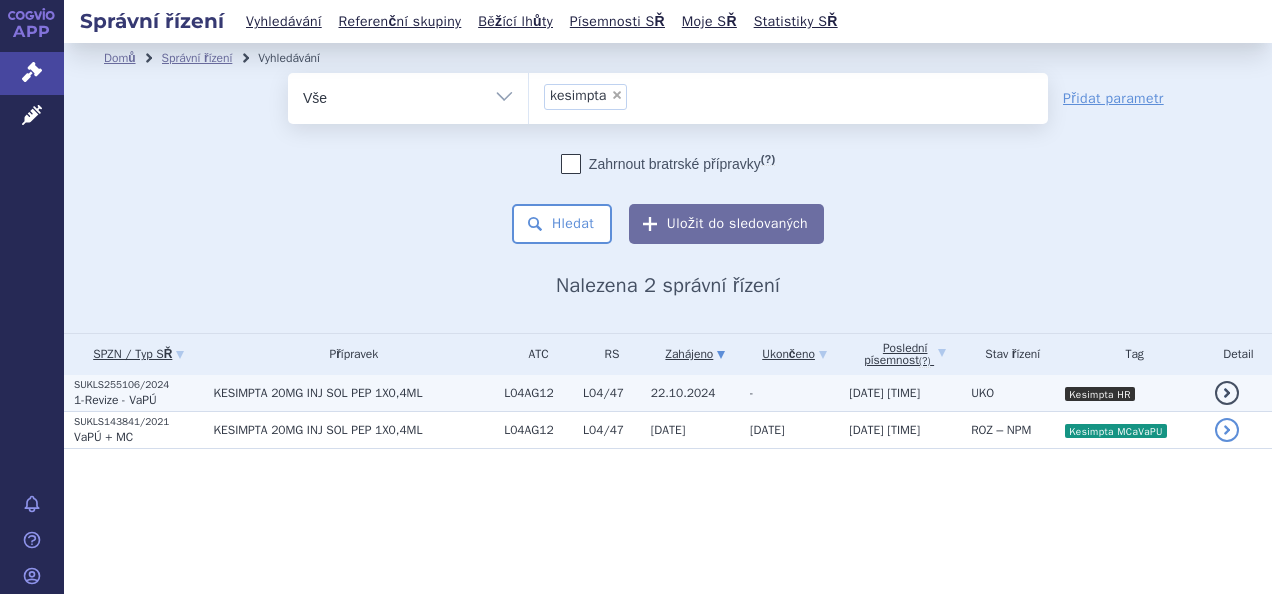 click on "22.10.2024" at bounding box center [690, 393] 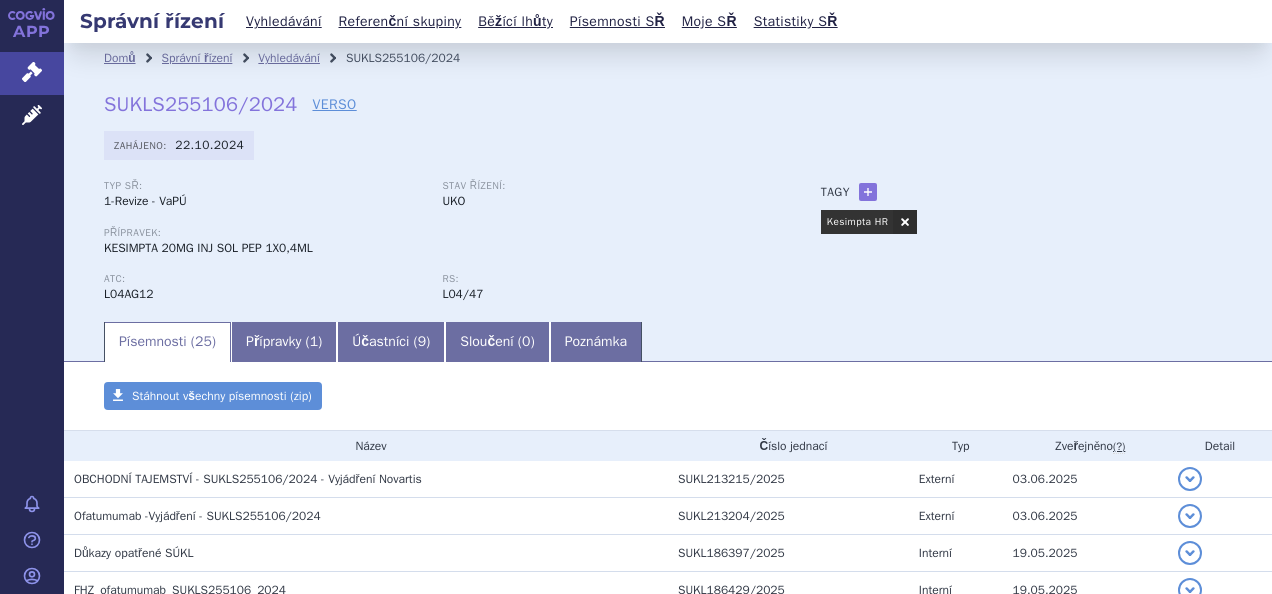 scroll, scrollTop: 0, scrollLeft: 0, axis: both 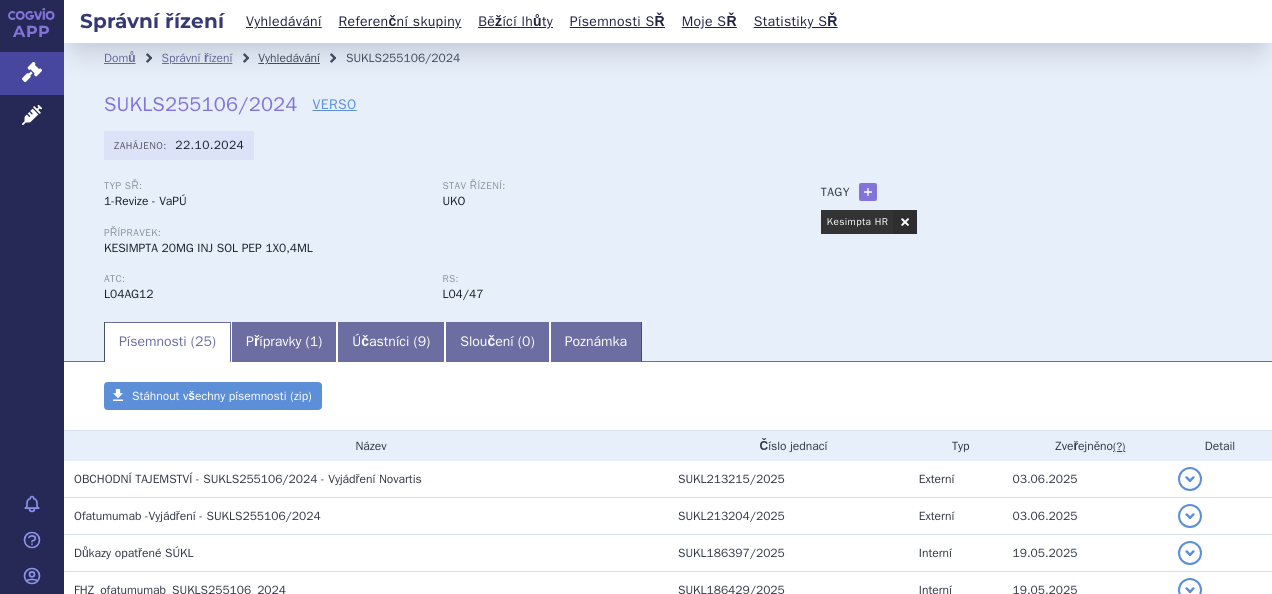 click on "Vyhledávání" at bounding box center (289, 58) 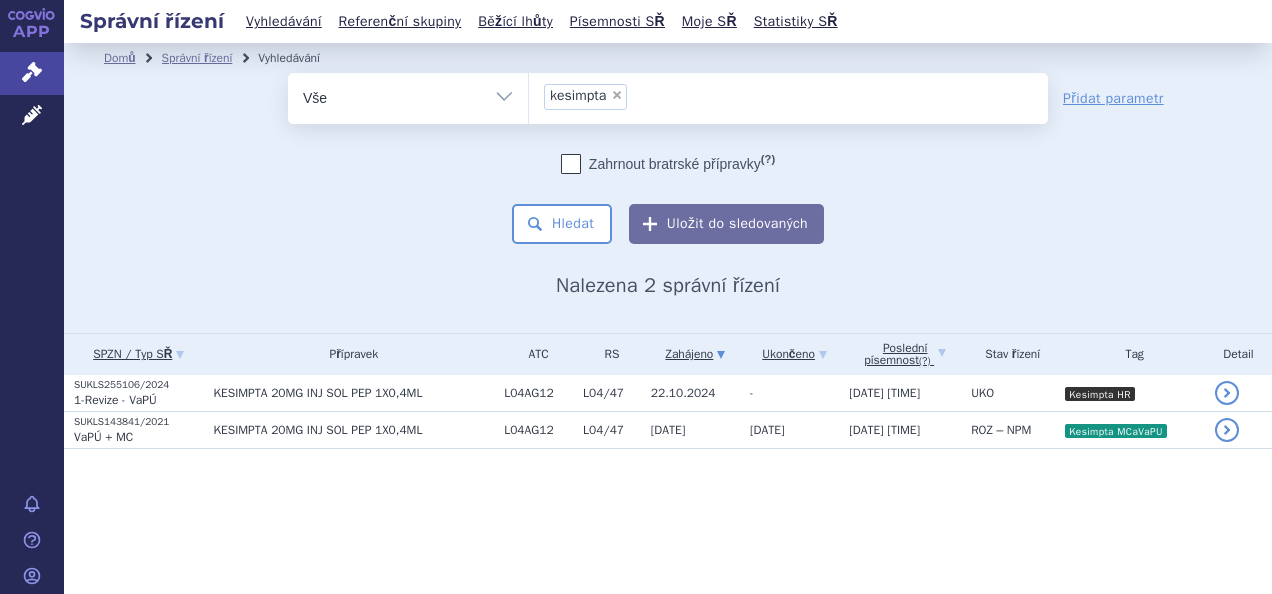 scroll, scrollTop: 0, scrollLeft: 0, axis: both 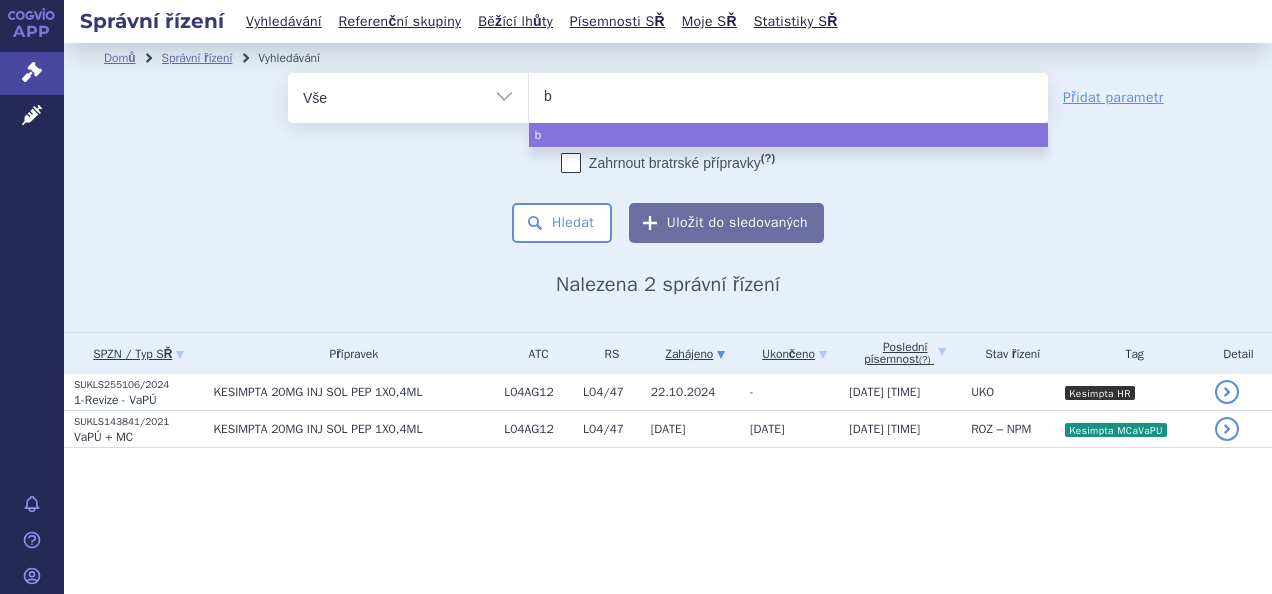 type on "bi" 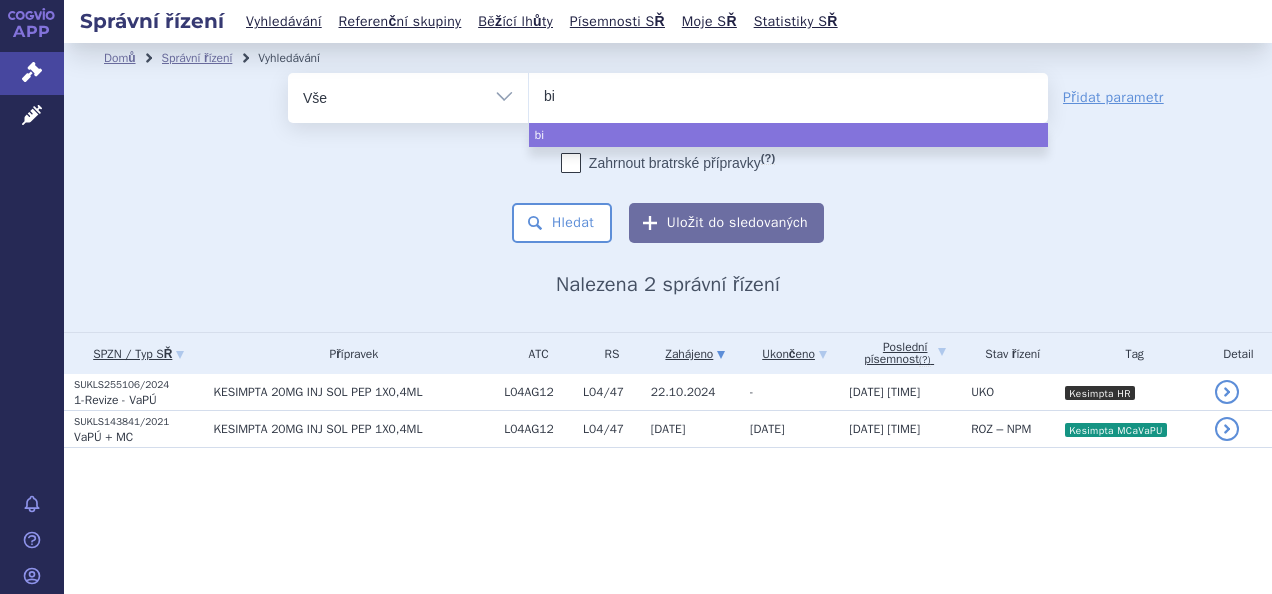 type on "bim" 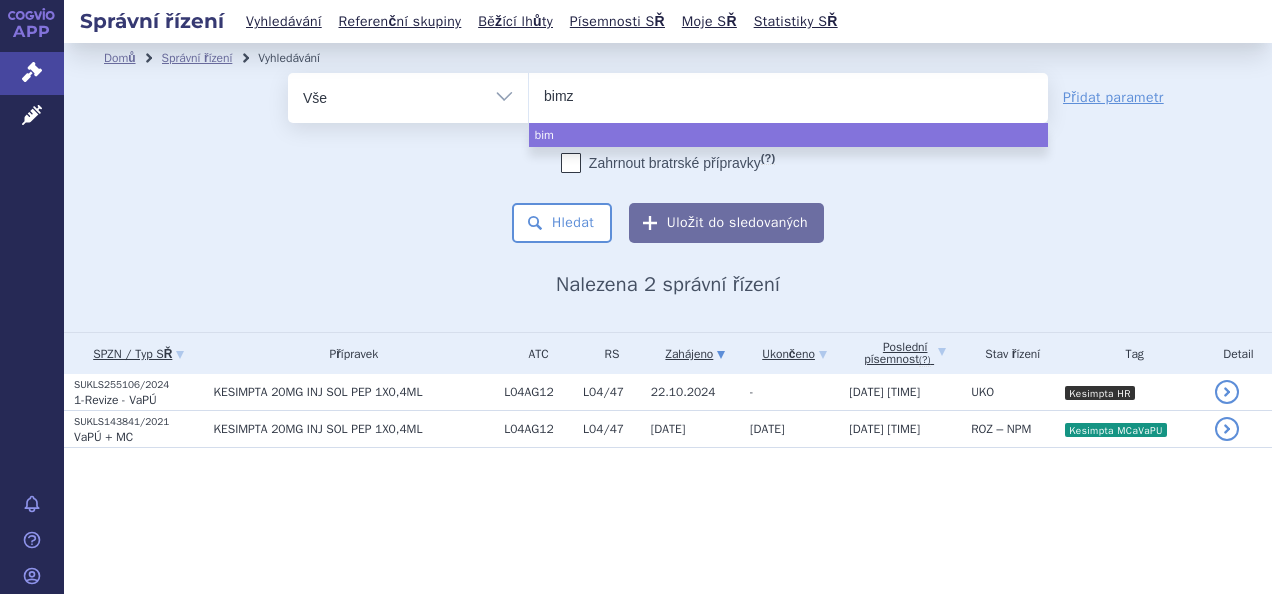 type on "bimze" 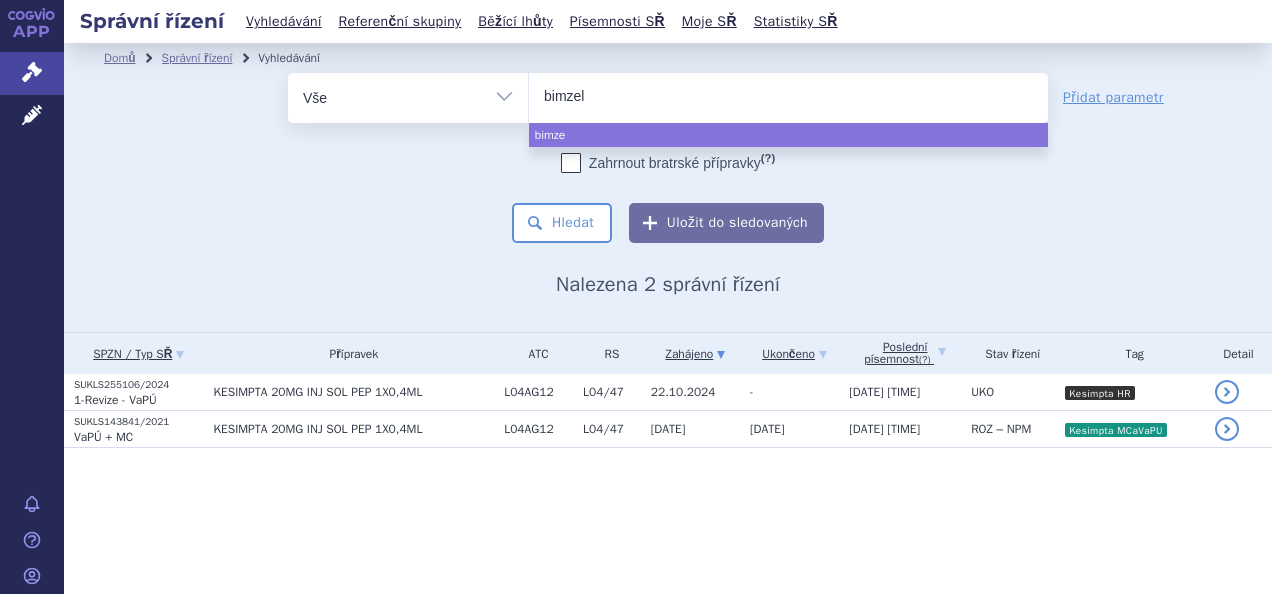 type on "bimzelx" 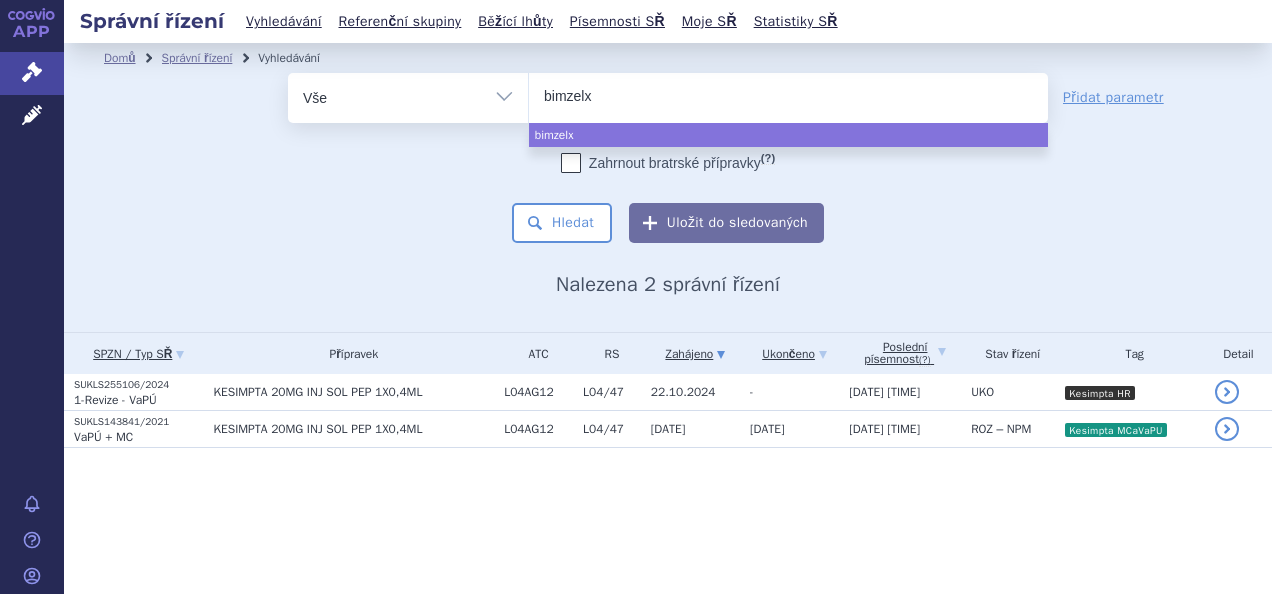 select on "bimzelx" 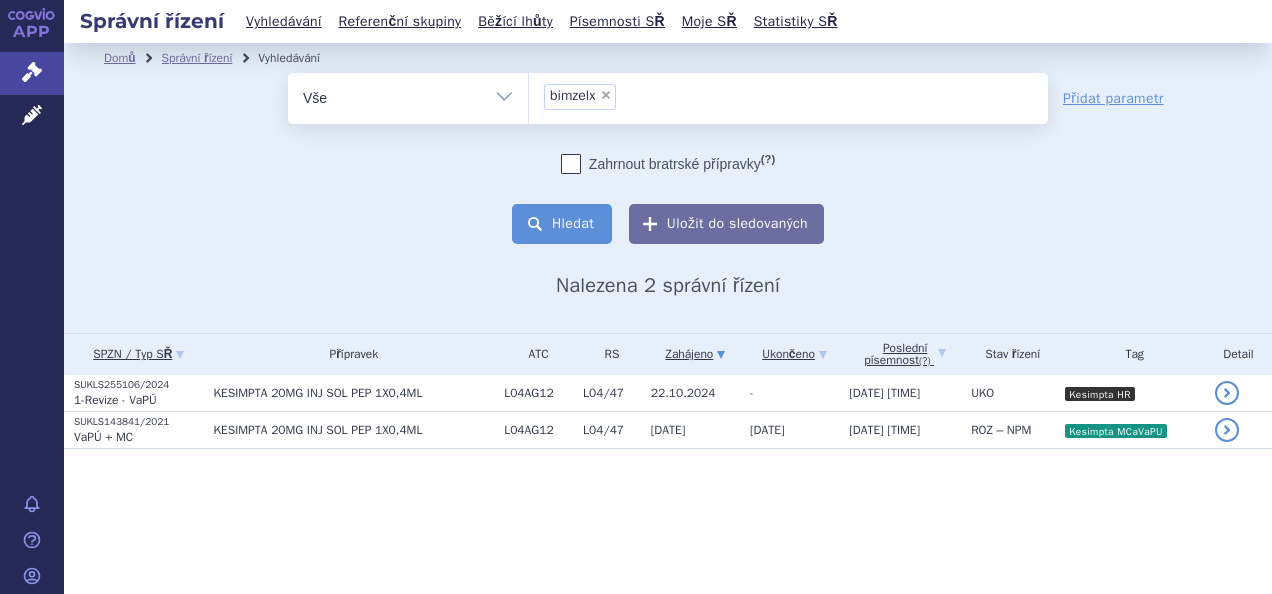 click on "Hledat" at bounding box center [562, 224] 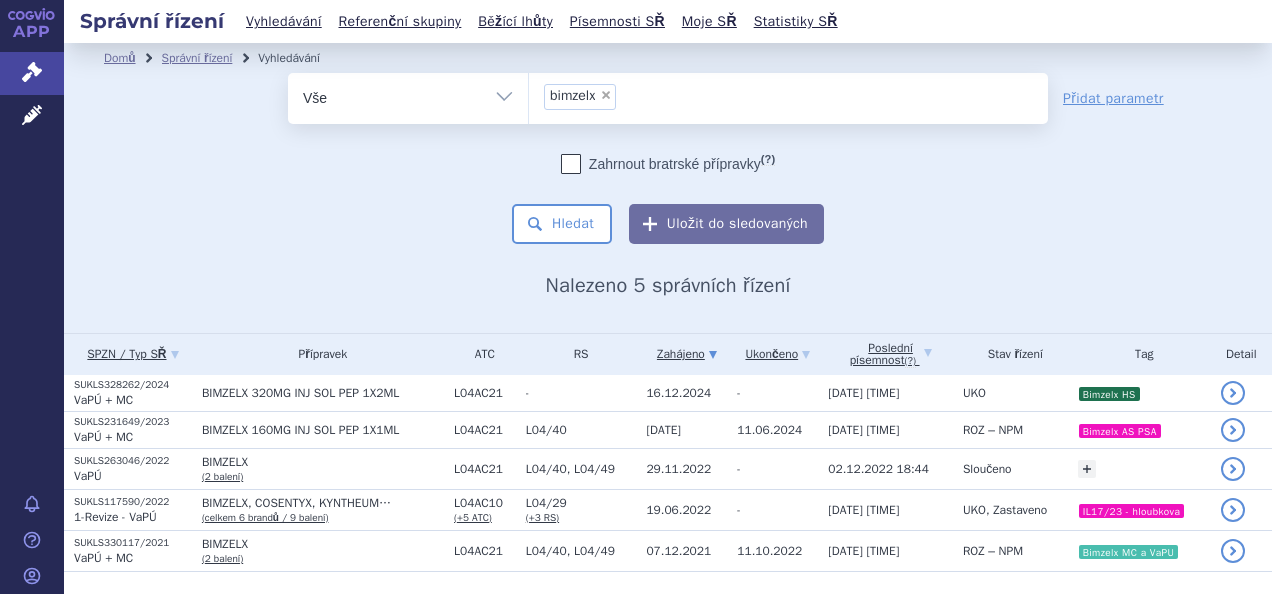 scroll, scrollTop: 0, scrollLeft: 0, axis: both 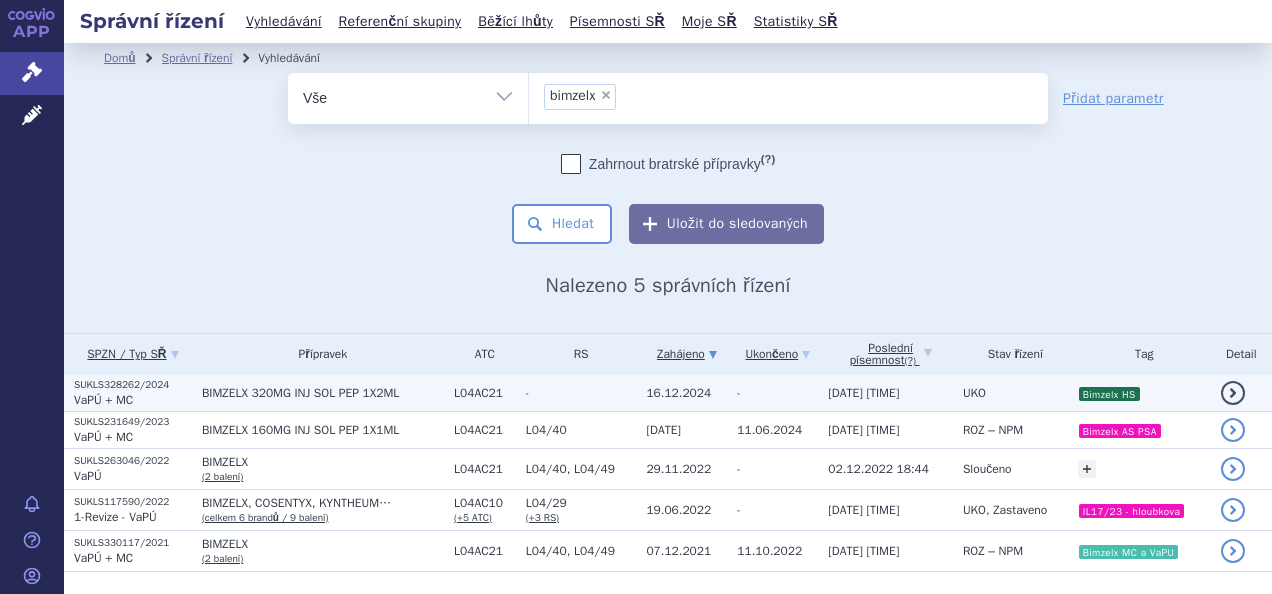 click on "L04AC21" at bounding box center [480, 393] 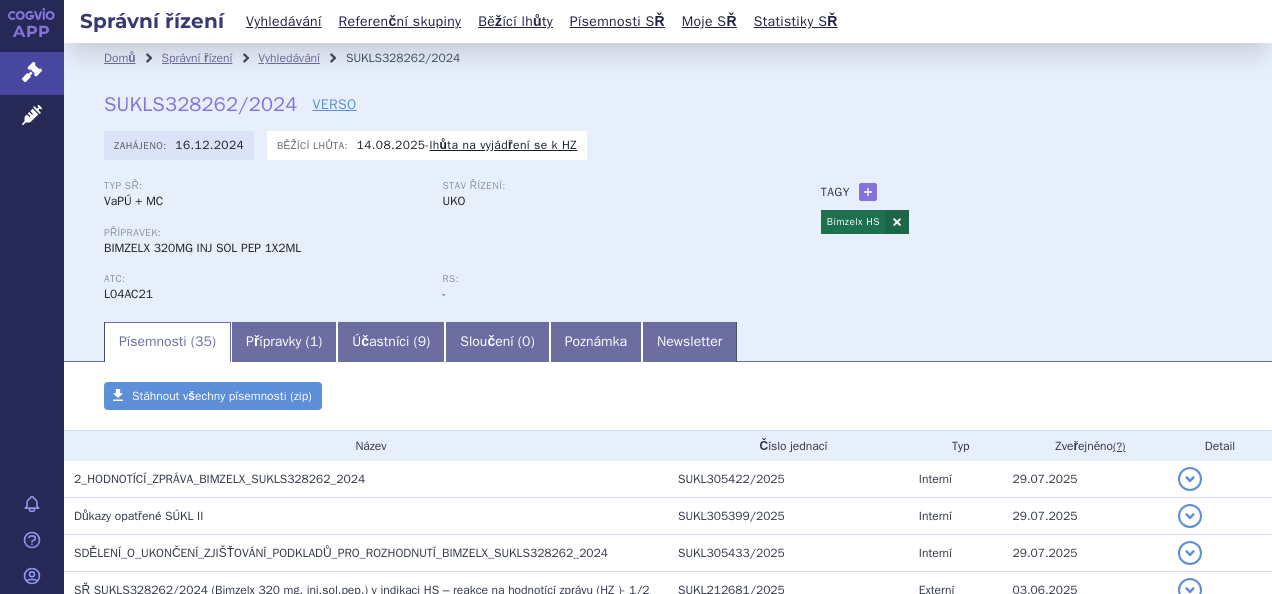 scroll, scrollTop: 0, scrollLeft: 0, axis: both 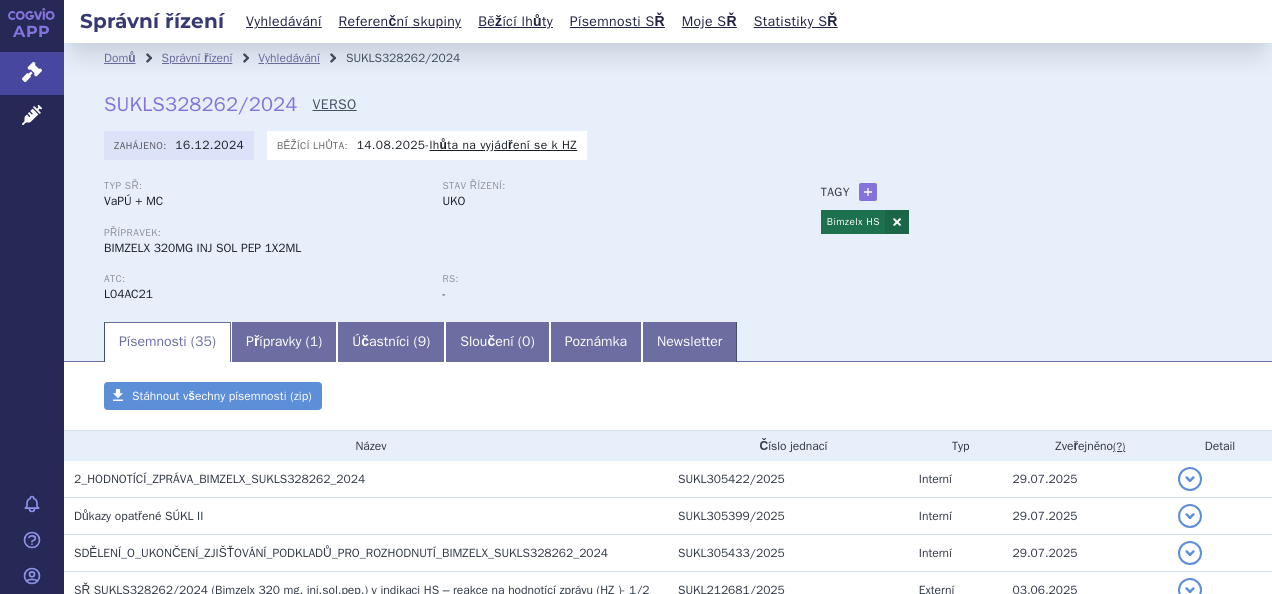 click on "VERSO" at bounding box center (334, 105) 